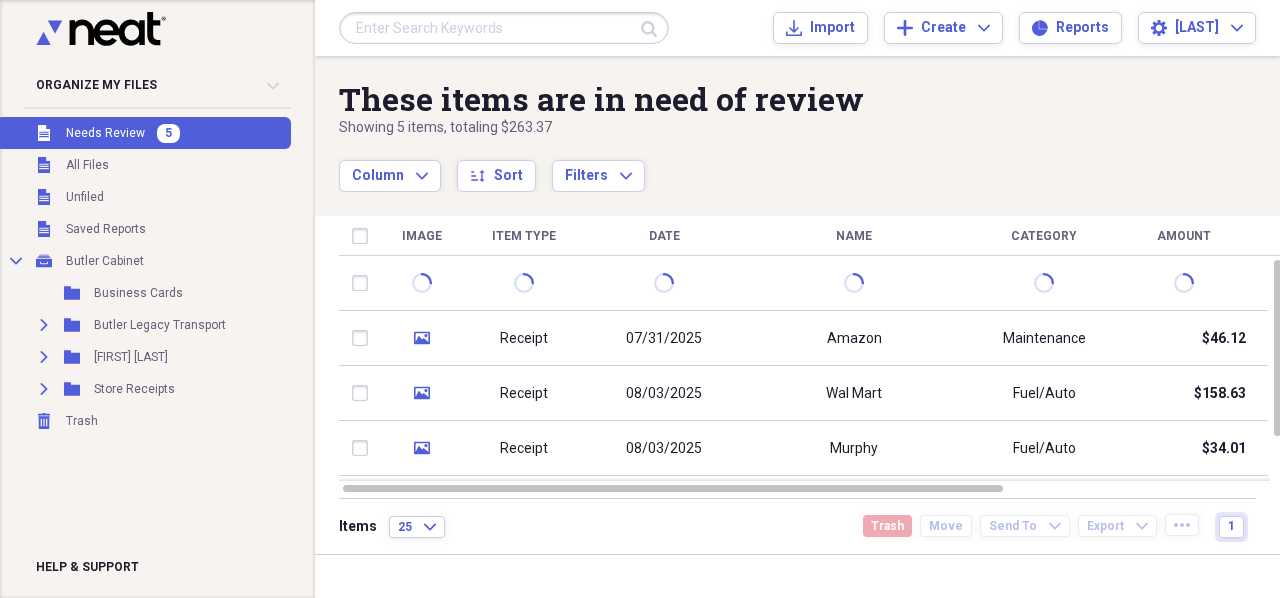 scroll, scrollTop: 0, scrollLeft: 0, axis: both 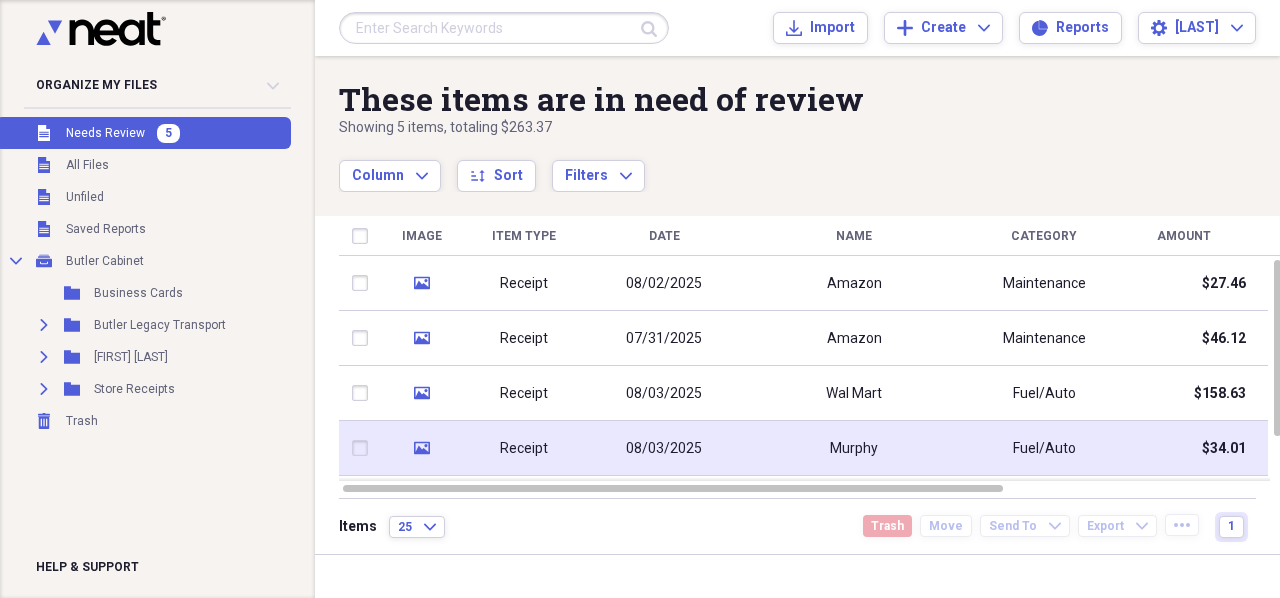click on "Murphy" at bounding box center [854, 448] 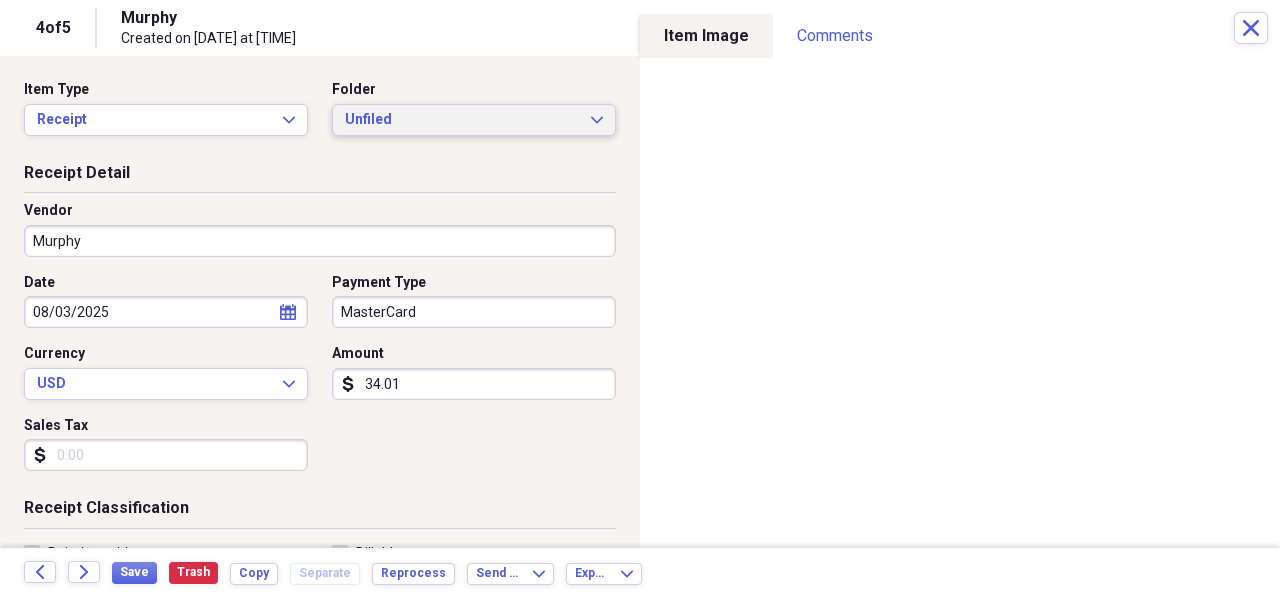 drag, startPoint x: 576, startPoint y: 120, endPoint x: 559, endPoint y: 145, distance: 30.232433 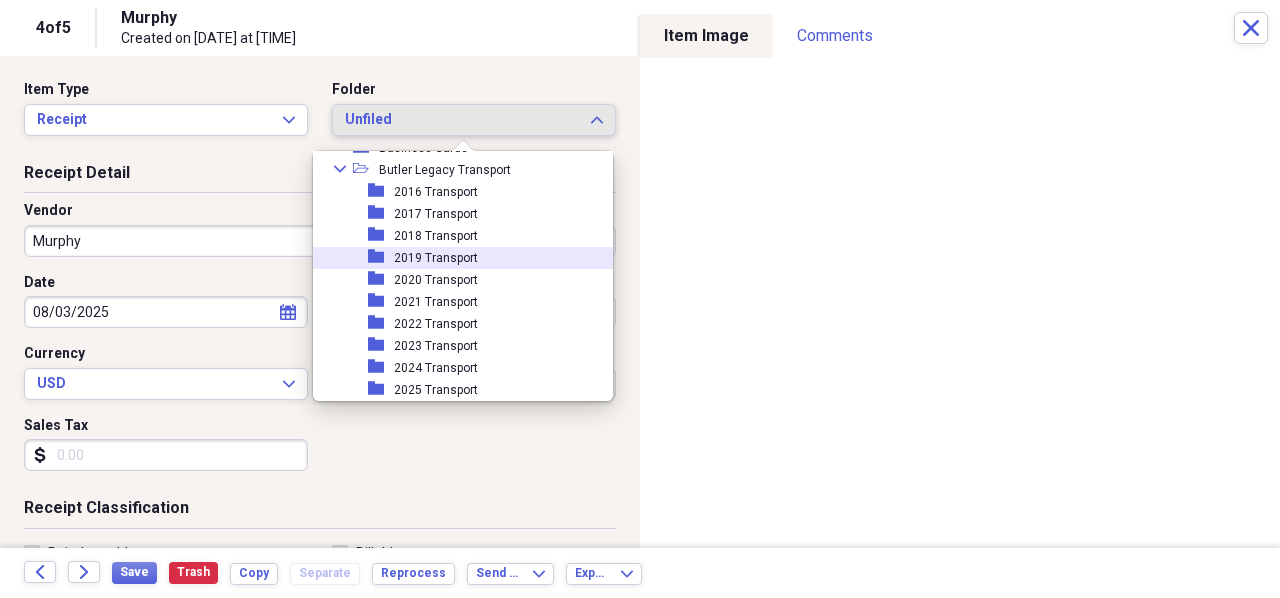 scroll, scrollTop: 100, scrollLeft: 0, axis: vertical 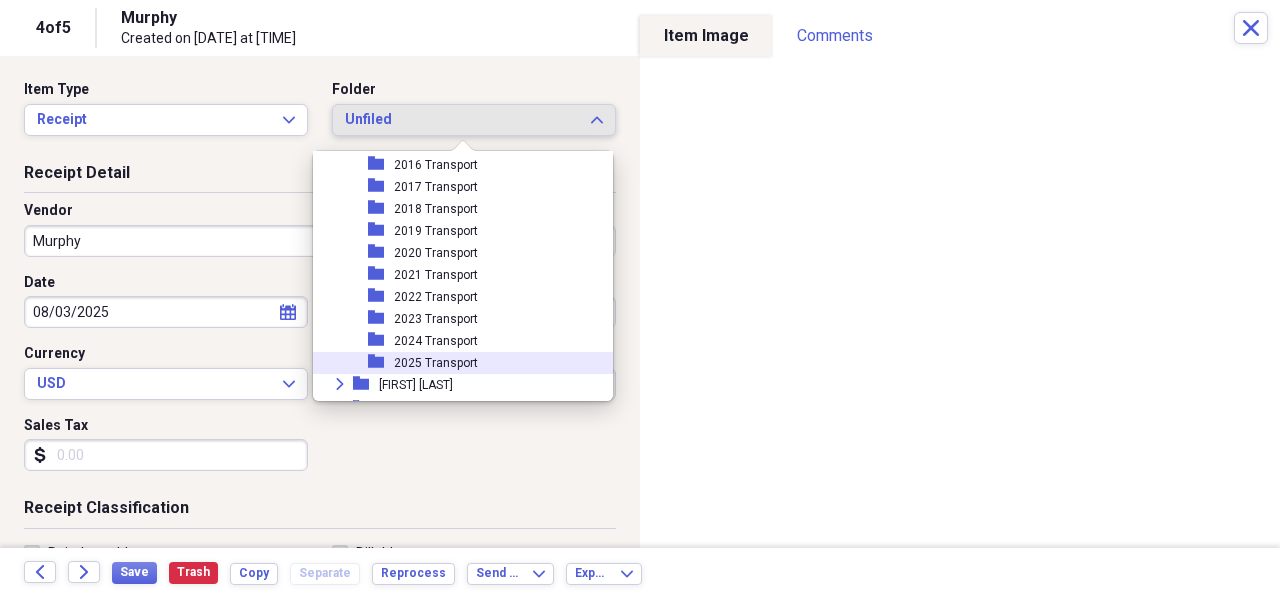 click on "2025 Transport" at bounding box center (436, 363) 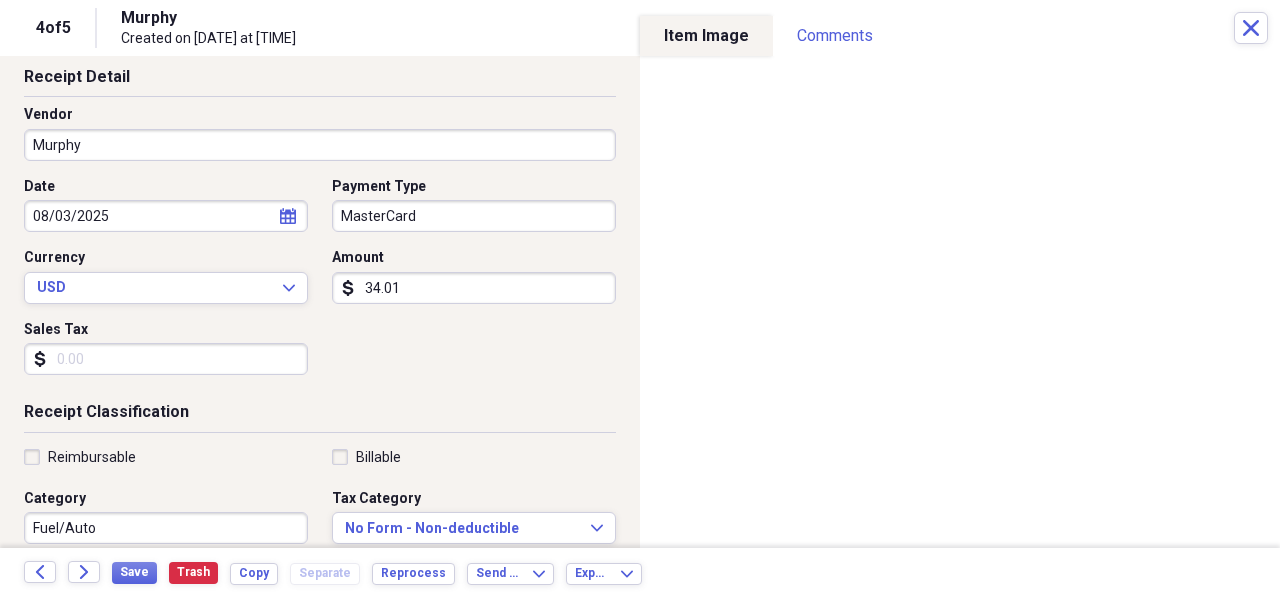 scroll, scrollTop: 0, scrollLeft: 0, axis: both 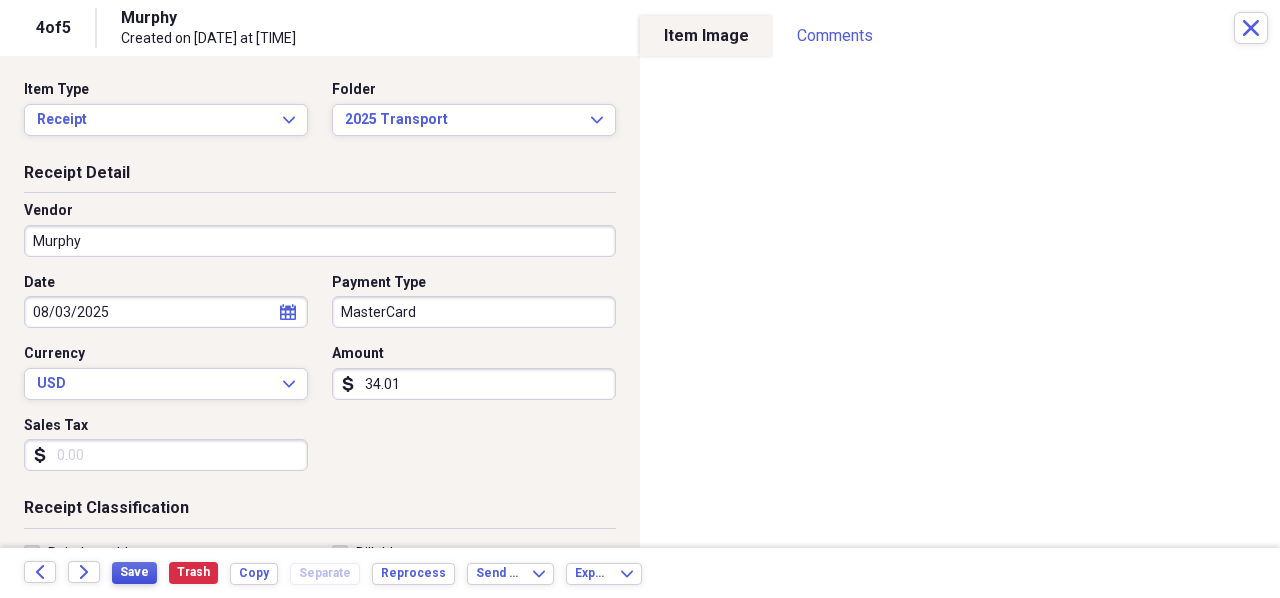 click on "Save" at bounding box center [134, 572] 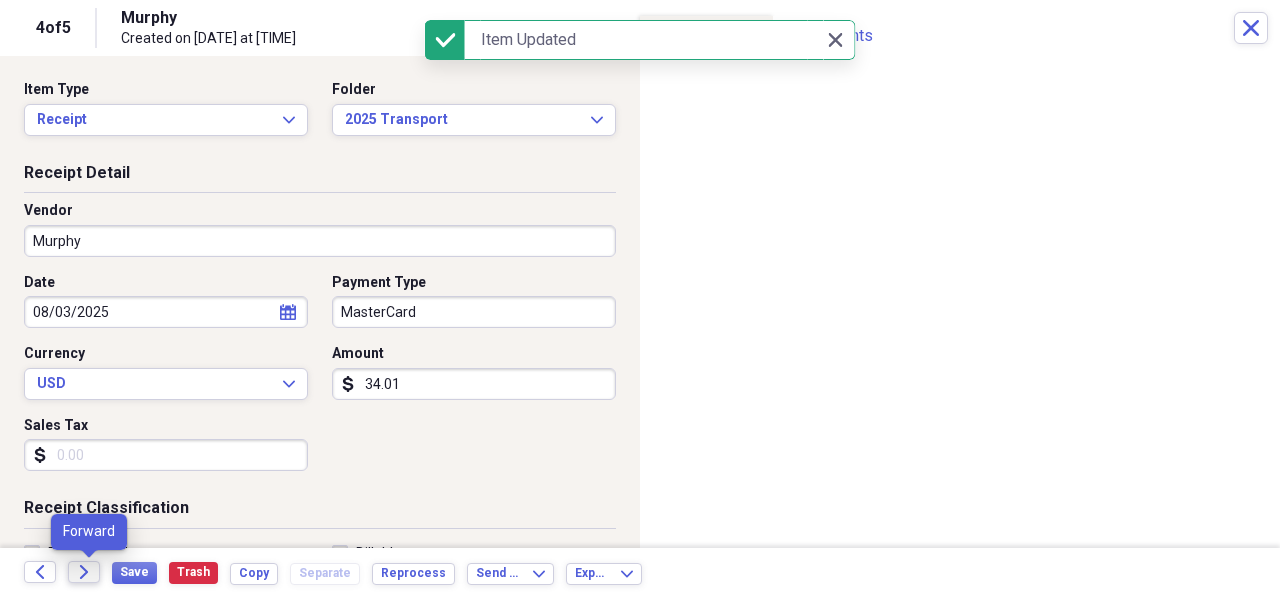 click on "Forward" 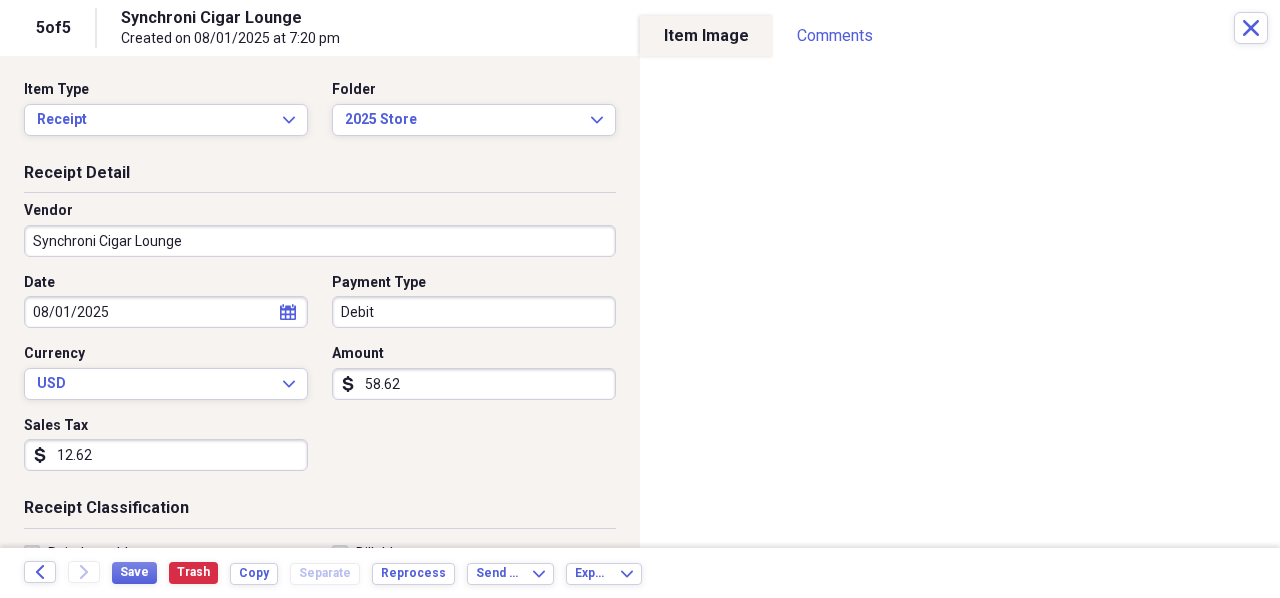 click on "12.62" at bounding box center [166, 455] 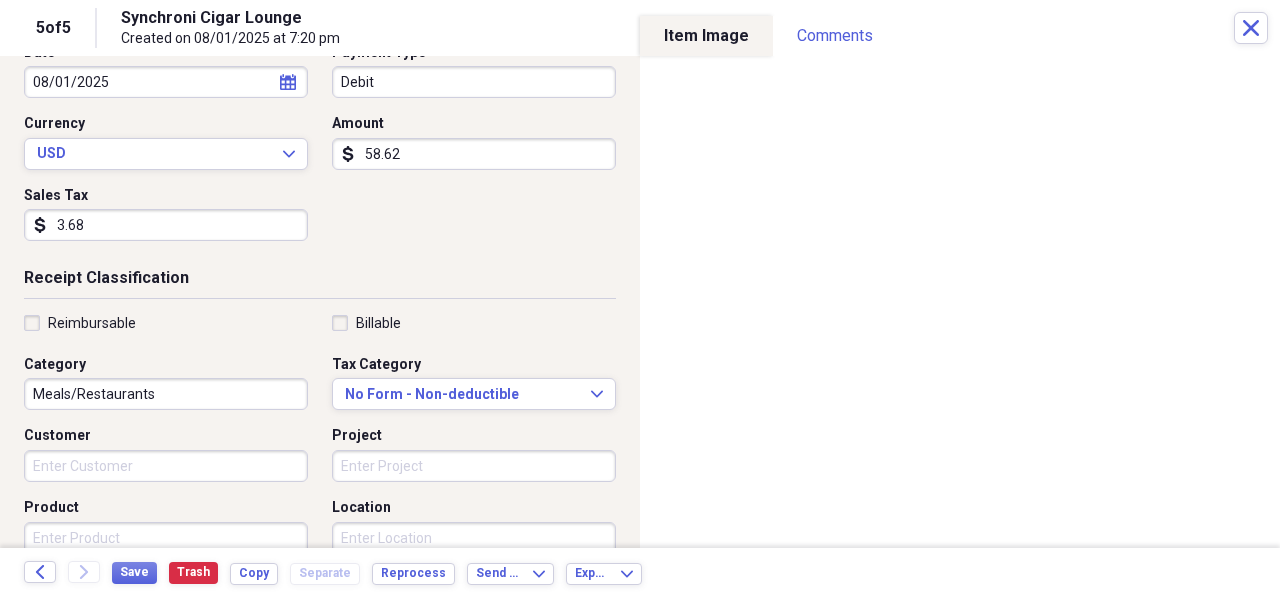 scroll, scrollTop: 300, scrollLeft: 0, axis: vertical 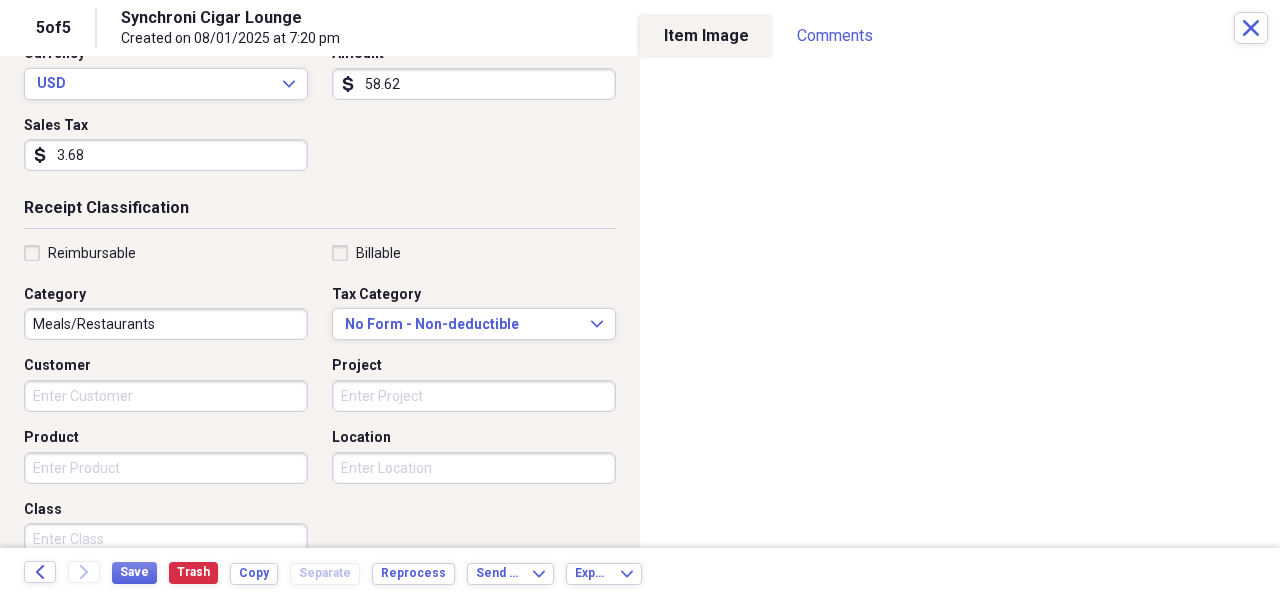type on "3.68" 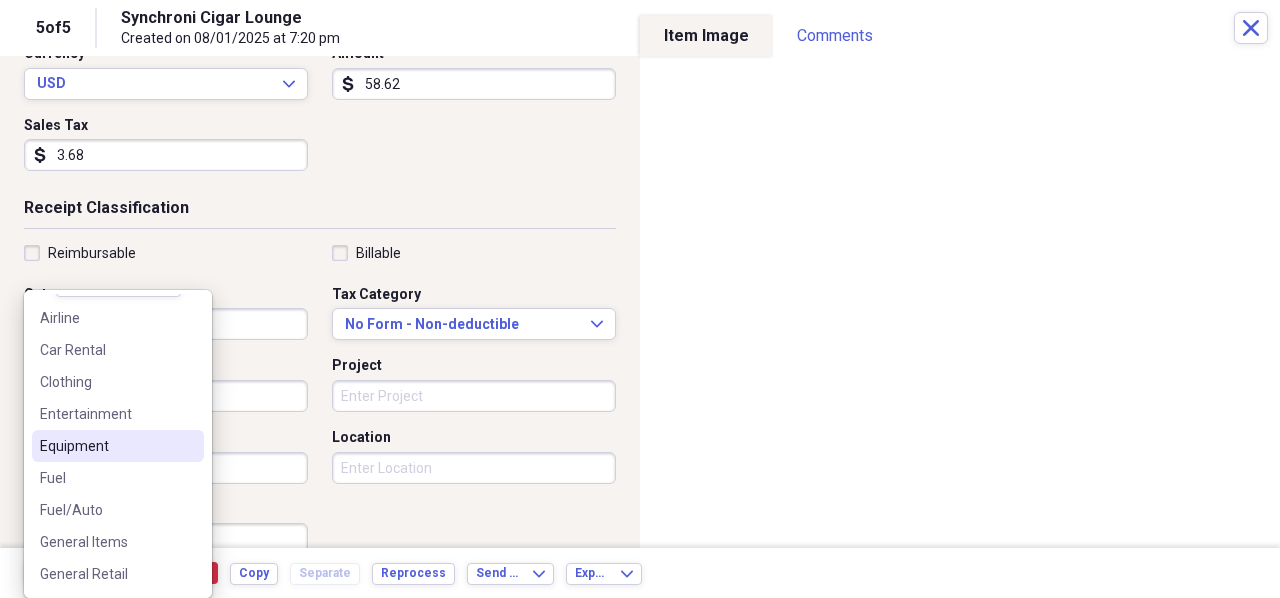 scroll, scrollTop: 100, scrollLeft: 0, axis: vertical 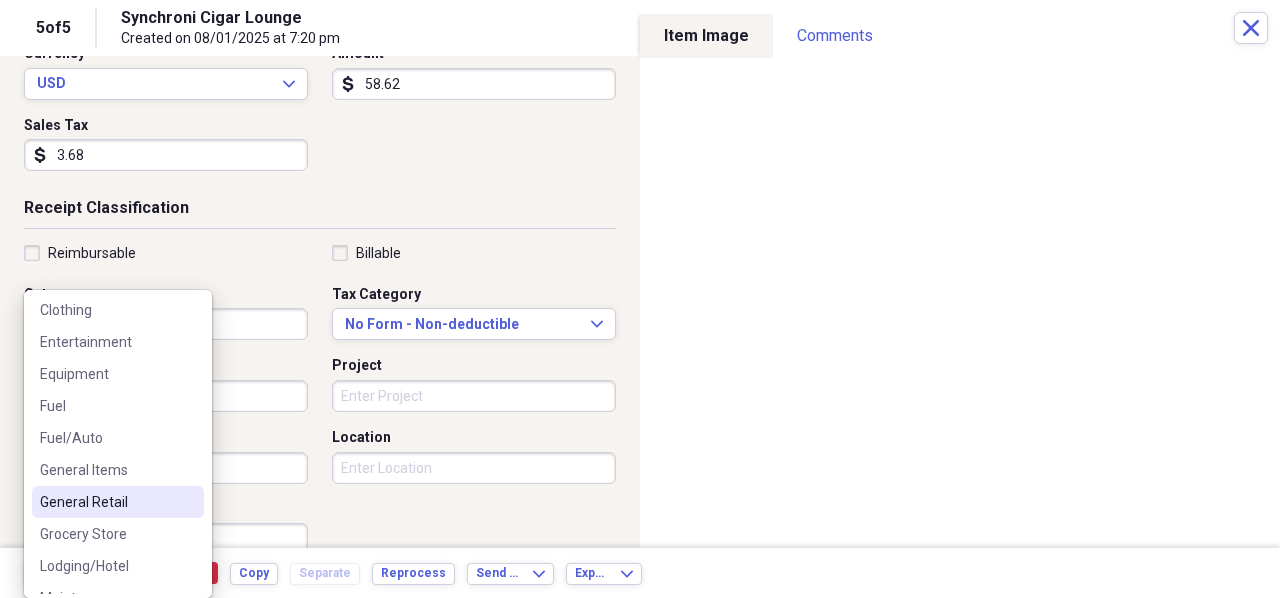 click on "General Retail" at bounding box center [106, 502] 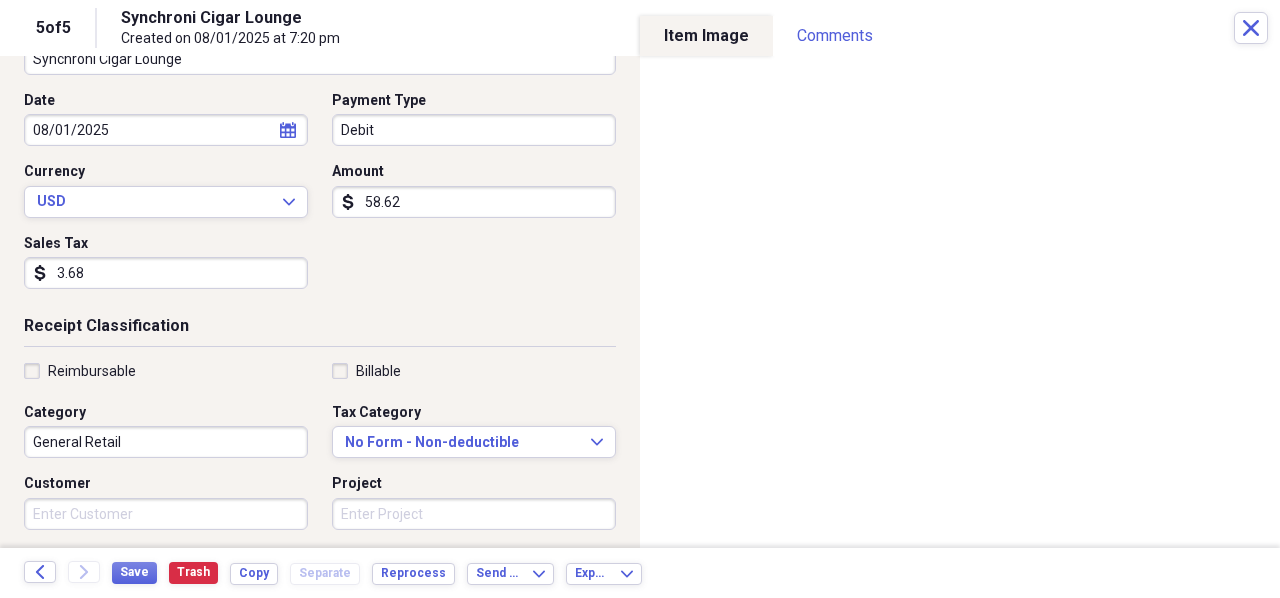 scroll, scrollTop: 200, scrollLeft: 0, axis: vertical 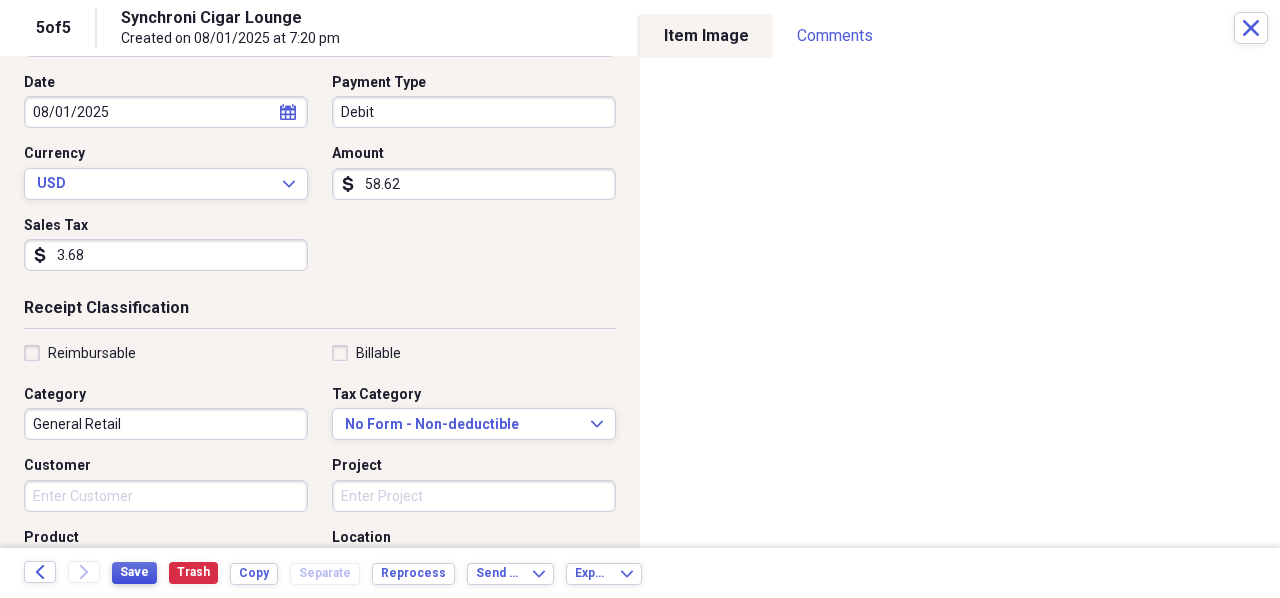 click on "Save" at bounding box center (134, 572) 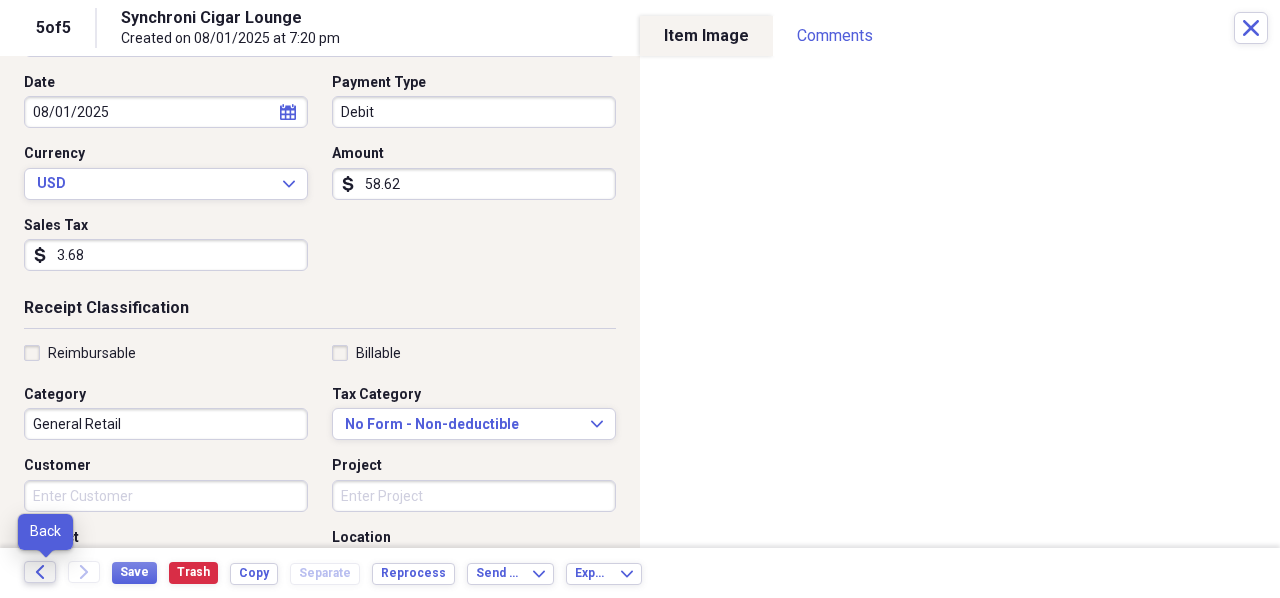 click on "Back" 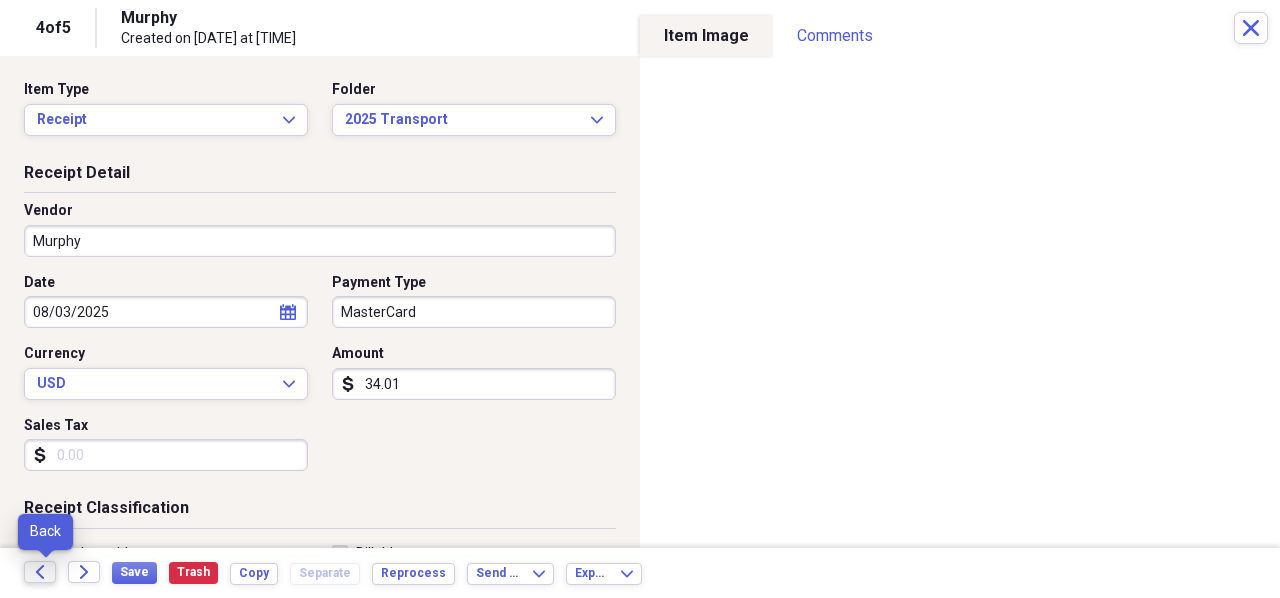 click on "Back" 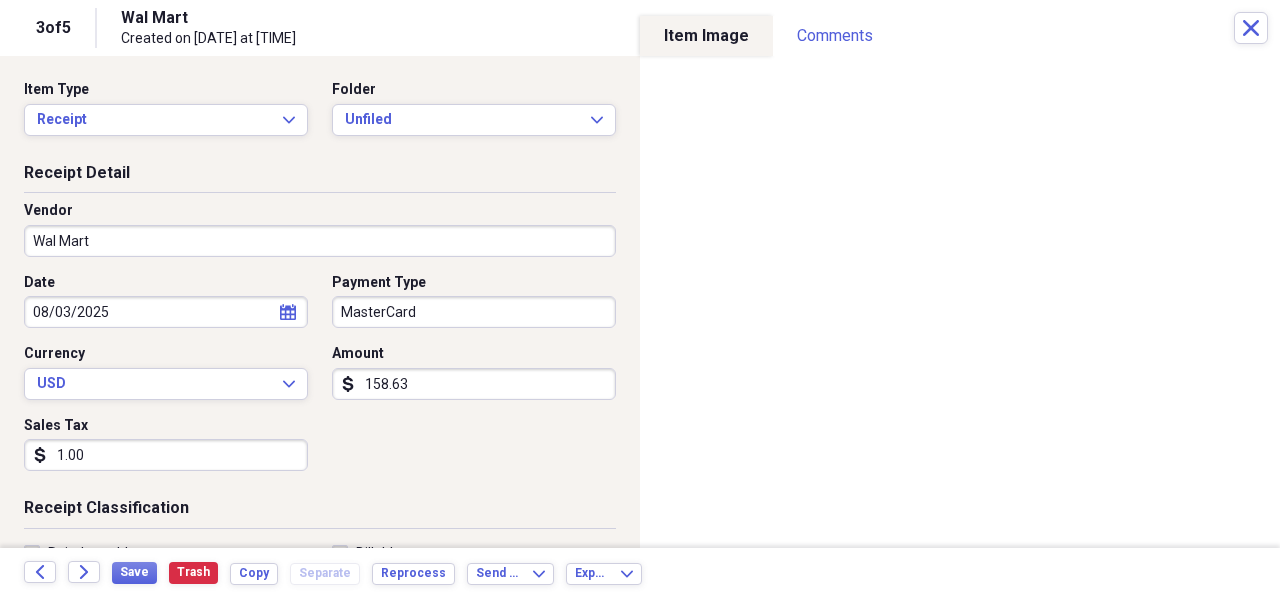 click on "Wal Mart" at bounding box center (320, 241) 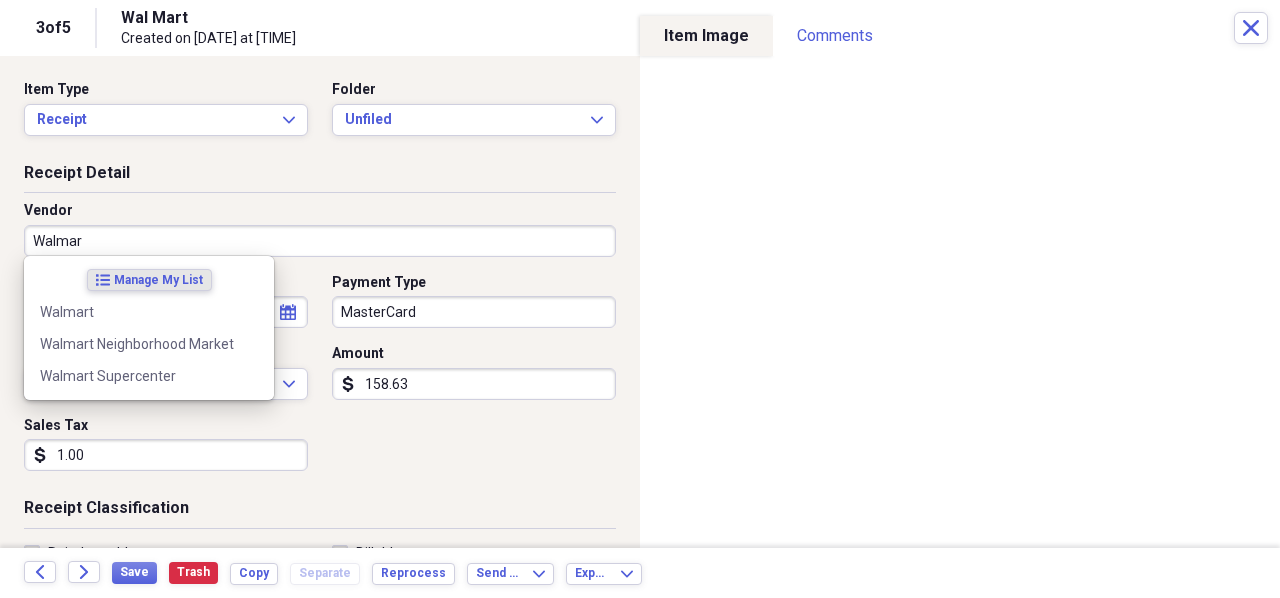 type on "Walmart" 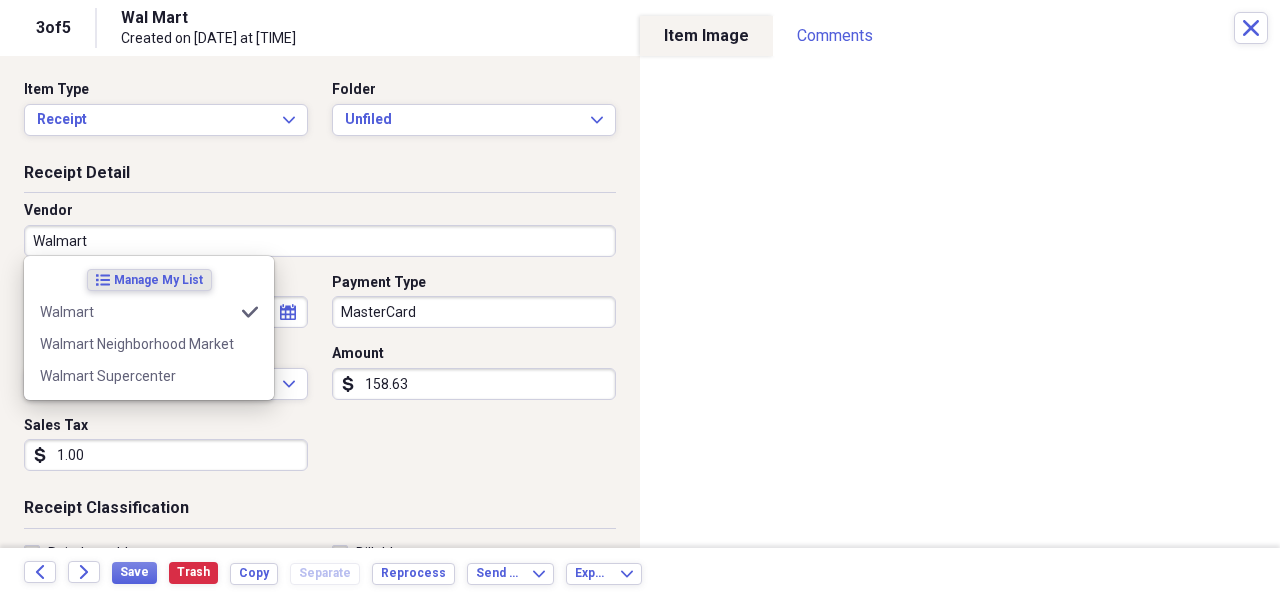 type on "Meals/Restaurants" 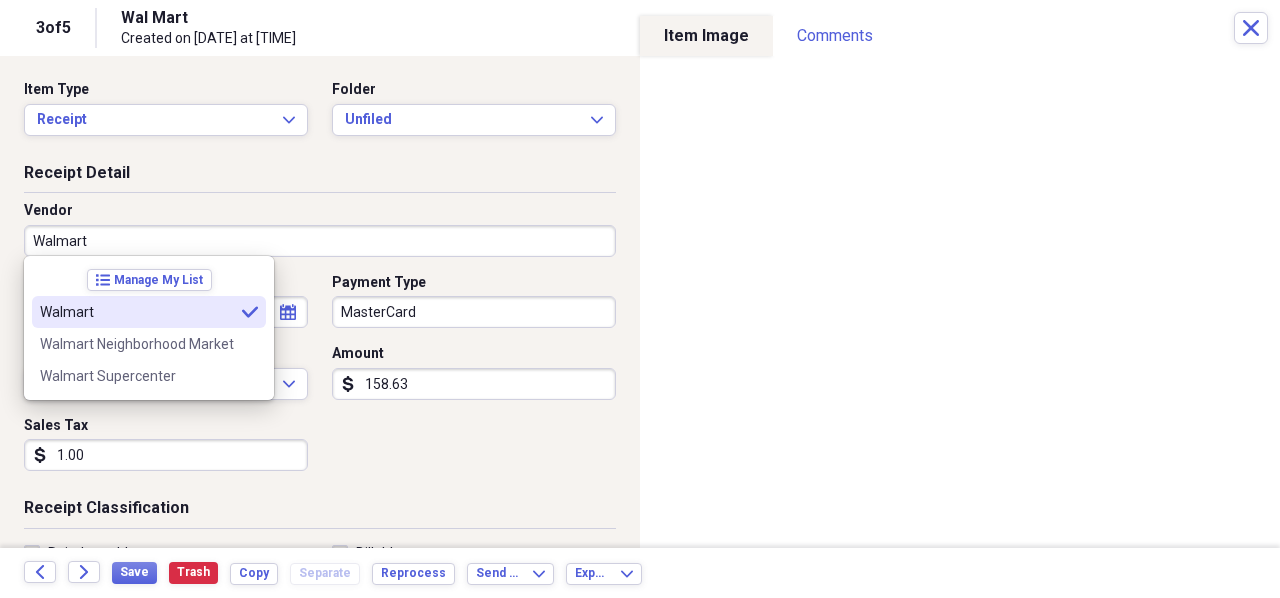 type on "Walmart" 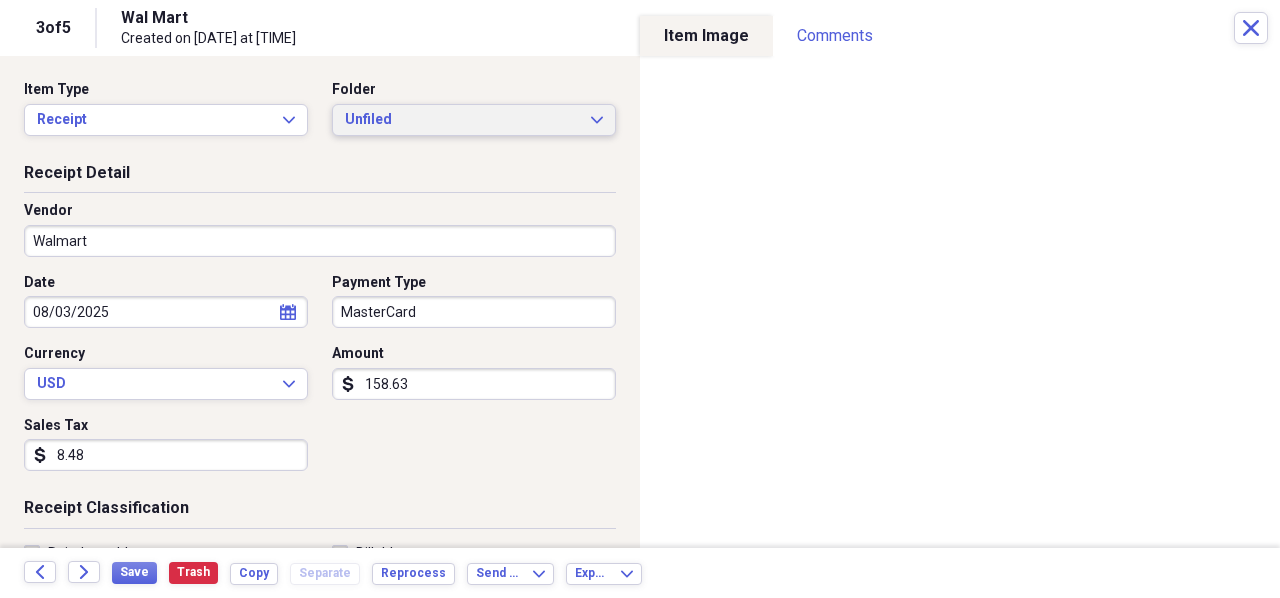 type on "8.48" 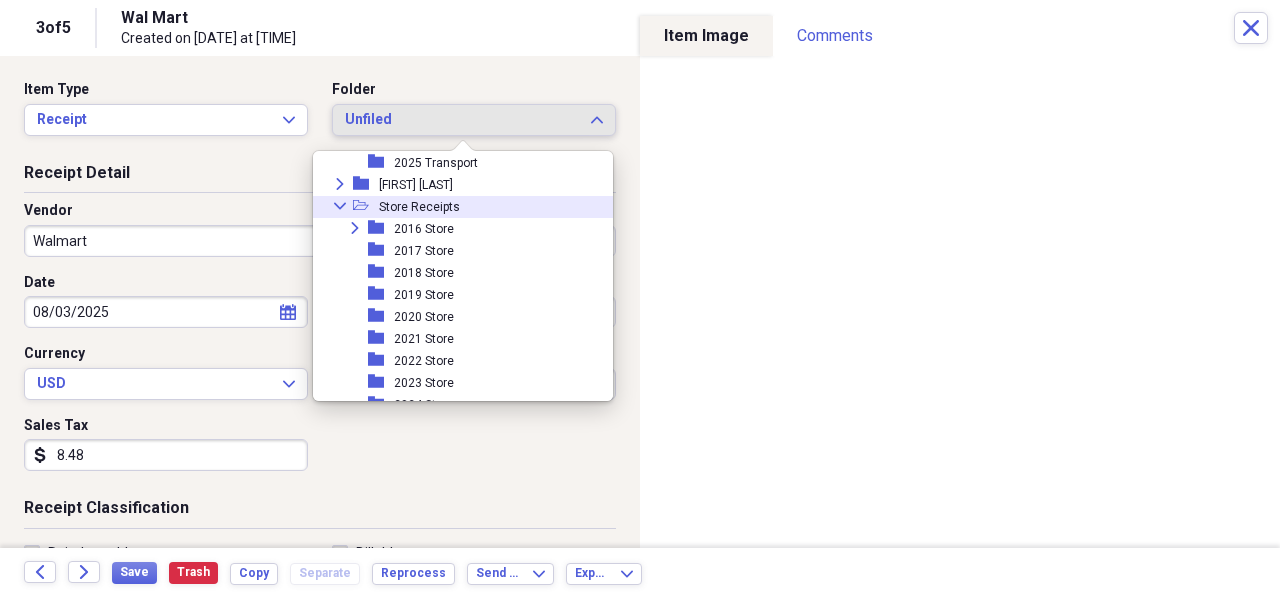 scroll, scrollTop: 200, scrollLeft: 0, axis: vertical 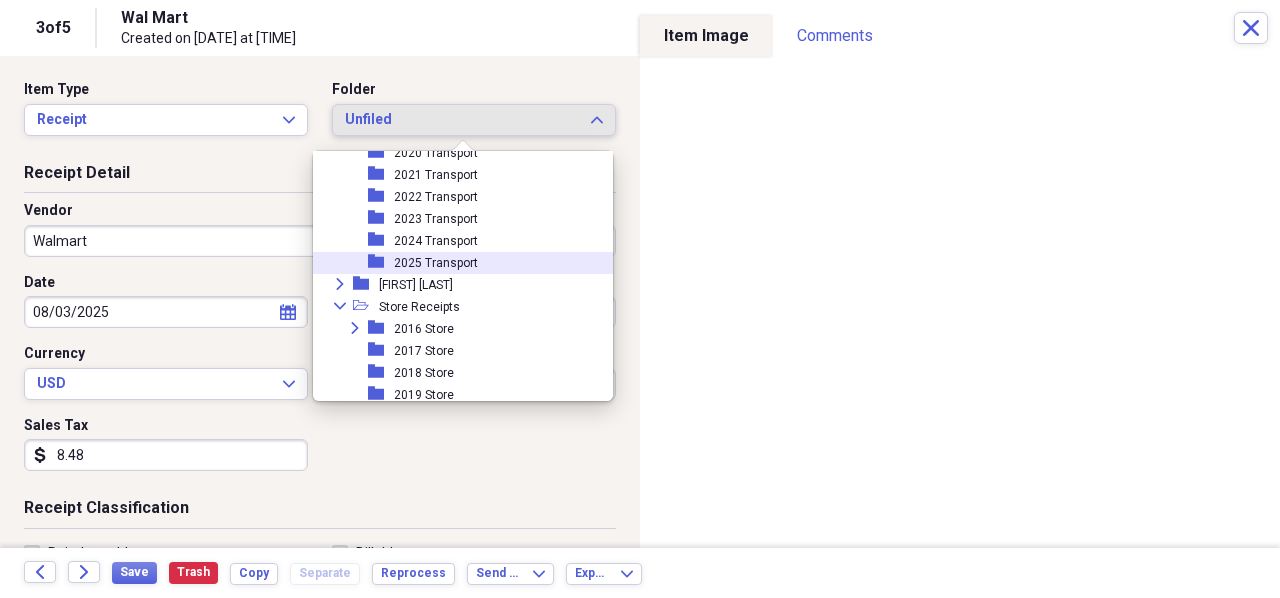 click on "2025 Transport" at bounding box center (436, 263) 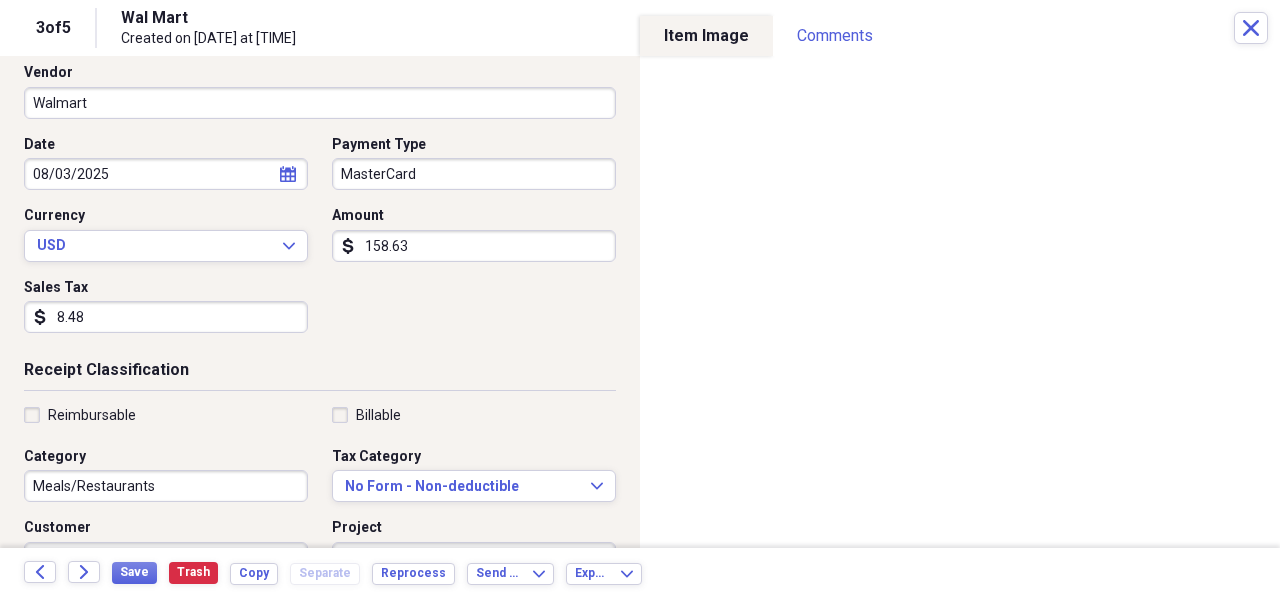 scroll, scrollTop: 300, scrollLeft: 0, axis: vertical 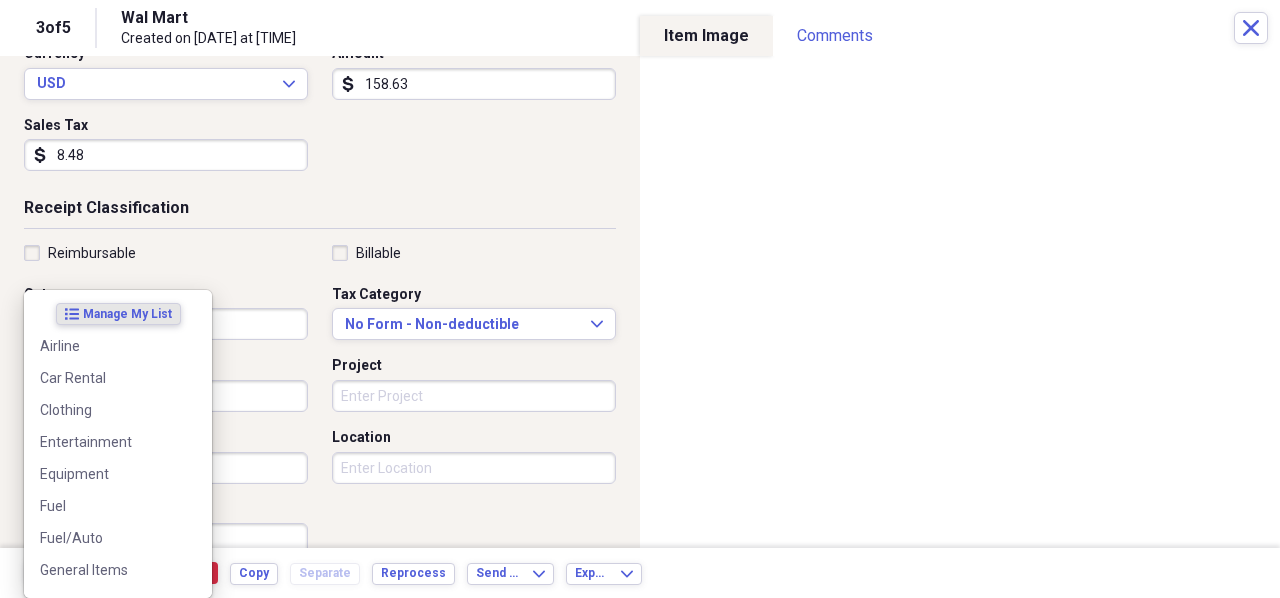 click on "Showing 5 items , totaling $263.37 Column Expand sort Sort Filters  Expand Create Item Expand Image Item Type Date Name Category Amount Source Date Added chevron-down Folder media Receipt [DATE] Amazon Maintenance $27.46 Scan [TIME] Unfiled media Receipt [DATE] Amazon Maintenance $46.12 Scan [TIME] Unfiled media Receipt [DATE] Wal Mart Fuel/Auto $158.63 Scan [TIME] Unfiled media Receipt [DATE] Murphy Fuel/Auto $34.01 Scan [TIME] [YEAR] Transport media Receipt [DATE] Synchroni Cigar Lounge 1" at bounding box center [640, 299] 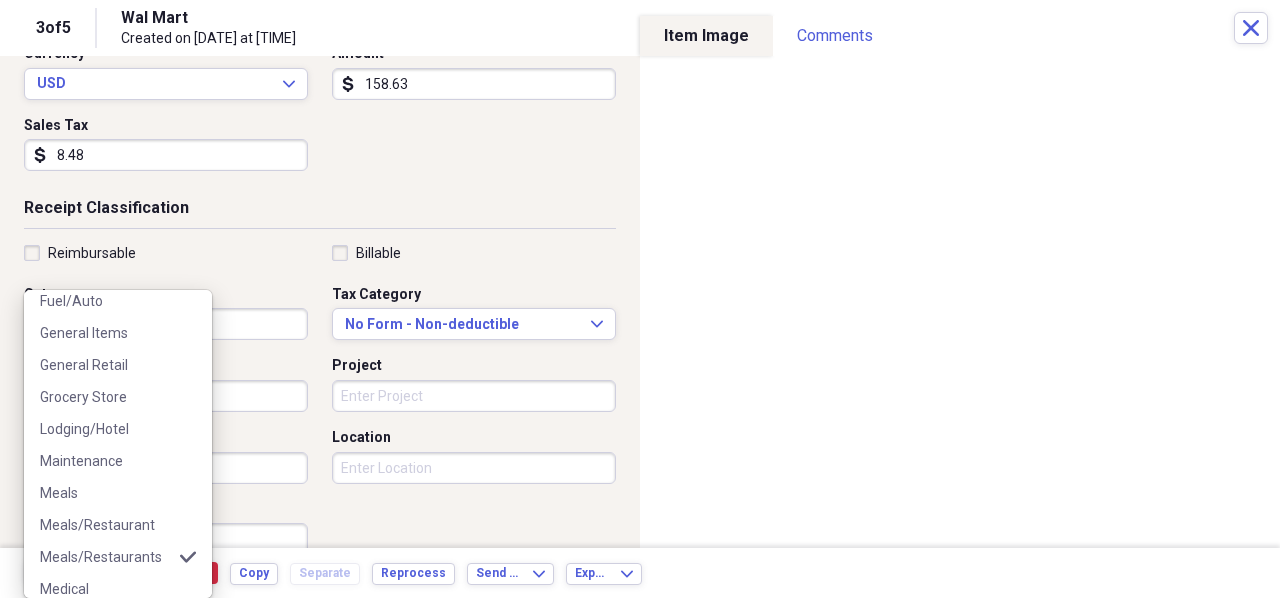 scroll, scrollTop: 300, scrollLeft: 0, axis: vertical 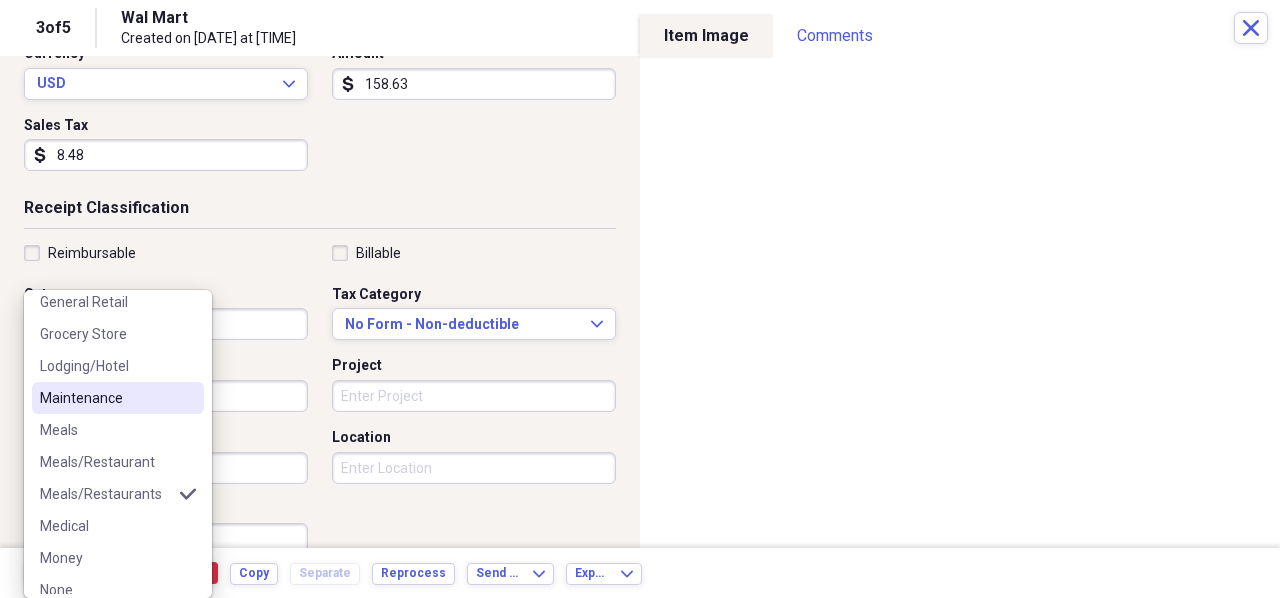 click on "Maintenance" at bounding box center (106, 398) 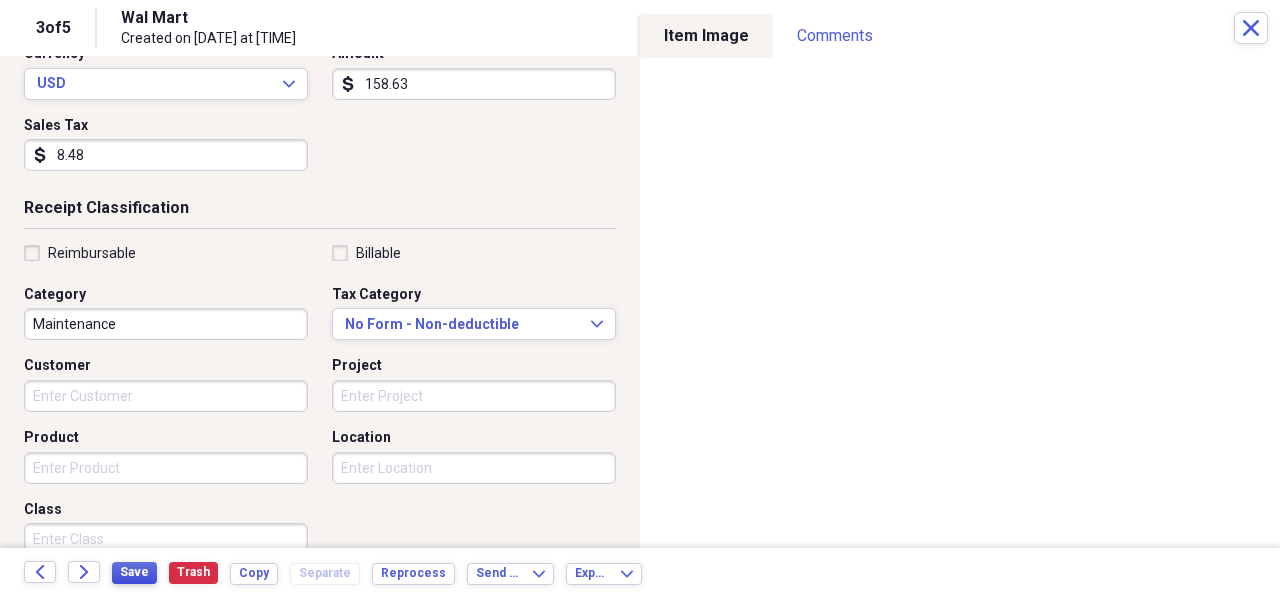 click on "Save" at bounding box center [134, 572] 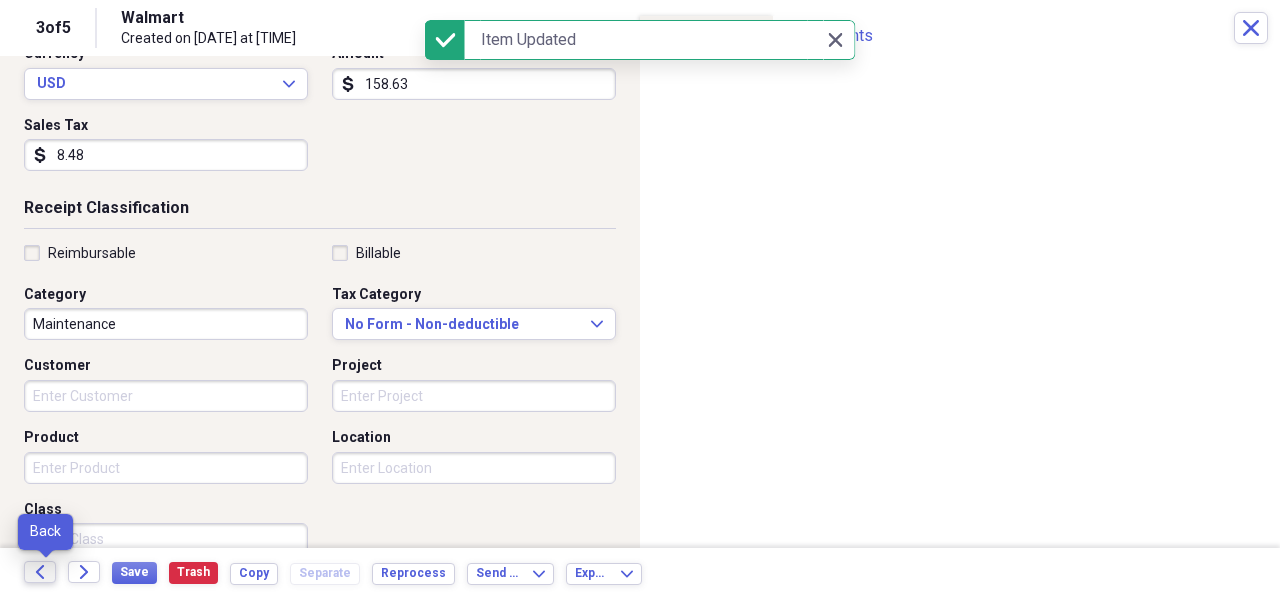 click on "Back" 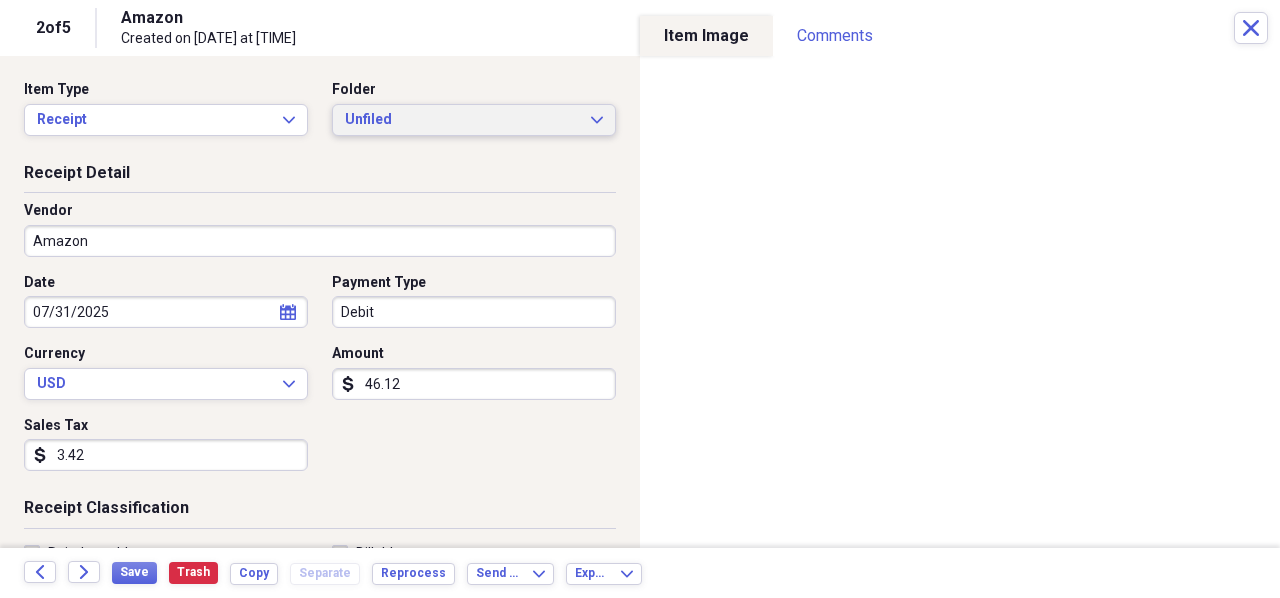 drag, startPoint x: 596, startPoint y: 119, endPoint x: 573, endPoint y: 121, distance: 23.086792 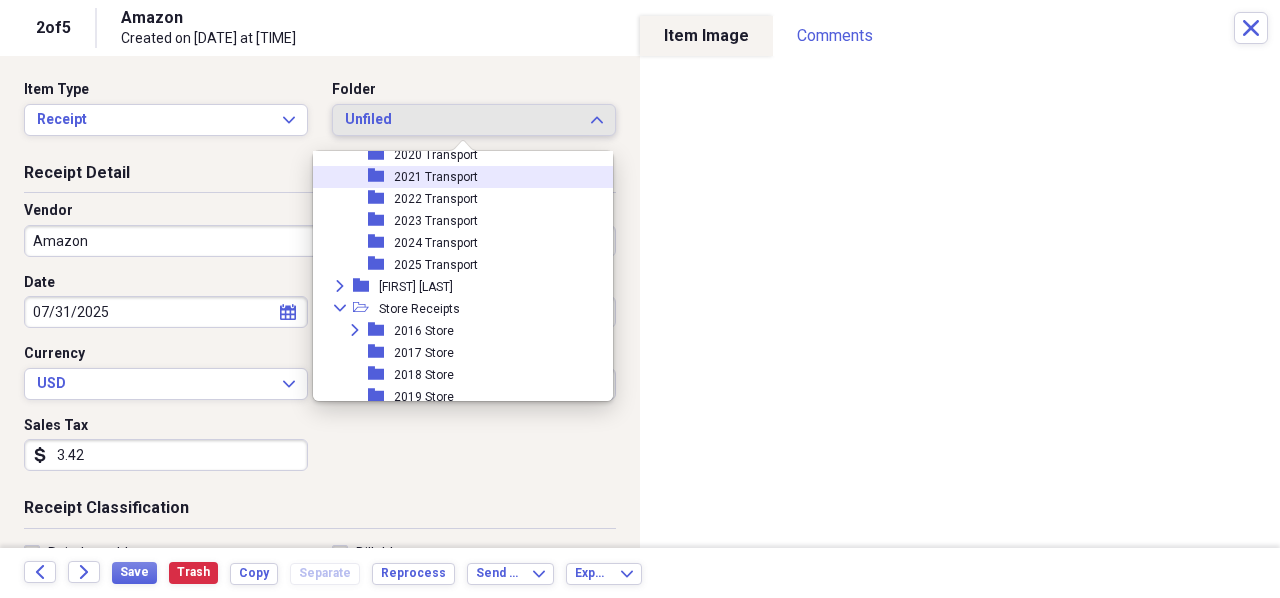 scroll, scrollTop: 200, scrollLeft: 0, axis: vertical 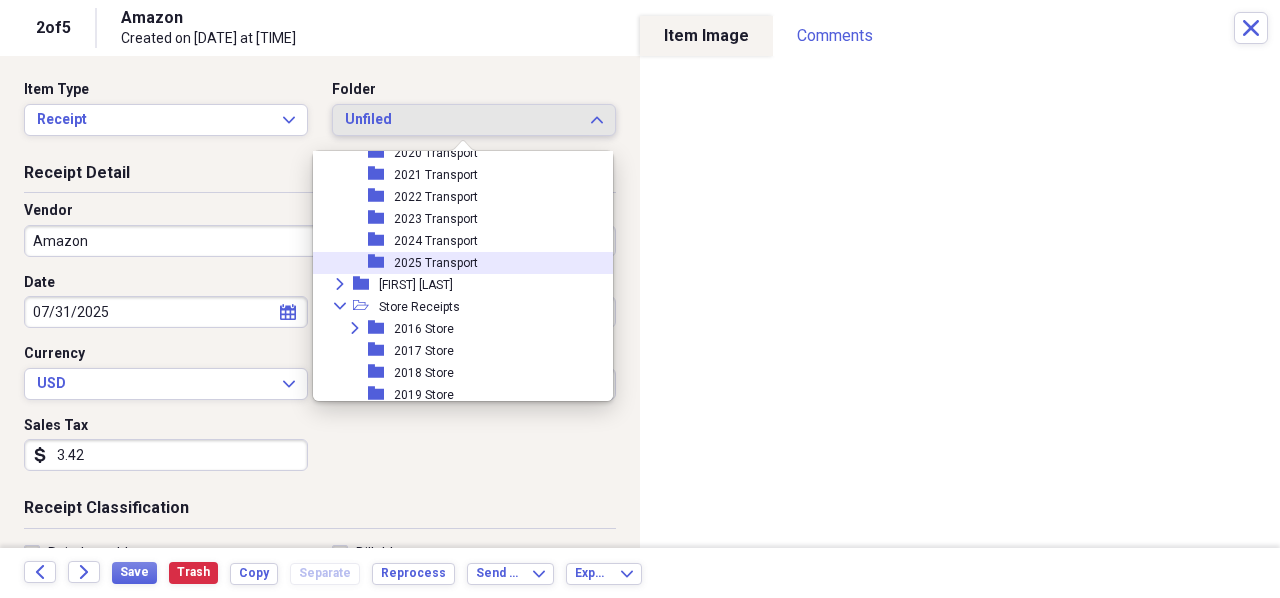 click on "2025 Transport" at bounding box center [436, 263] 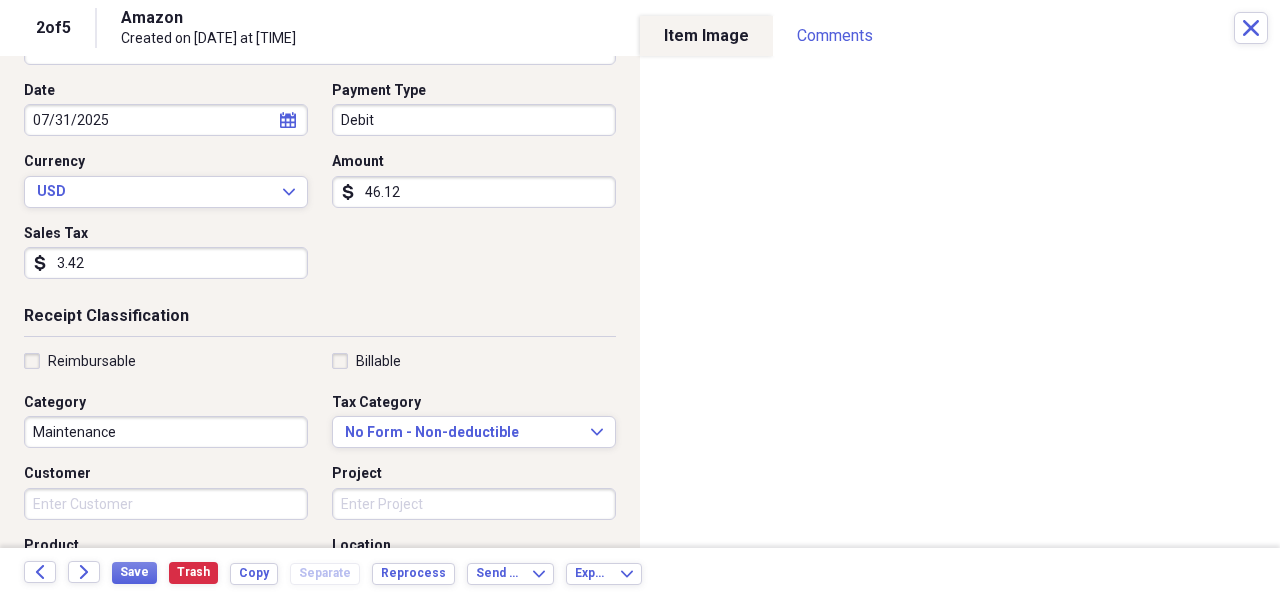 scroll, scrollTop: 200, scrollLeft: 0, axis: vertical 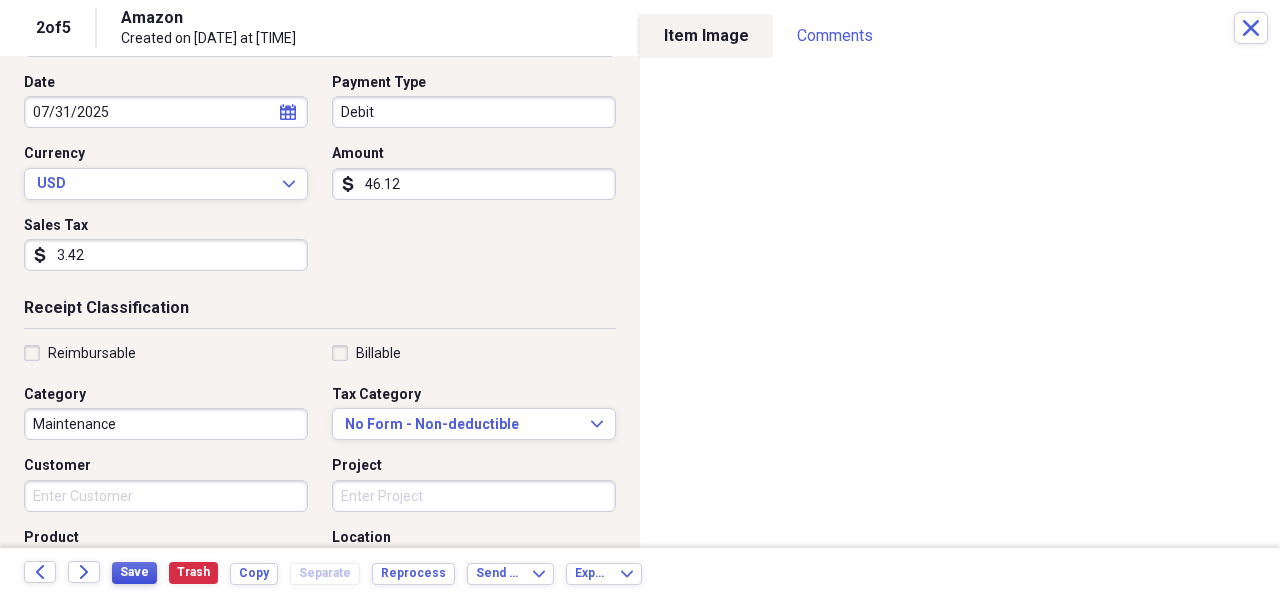 click on "Save" at bounding box center (134, 572) 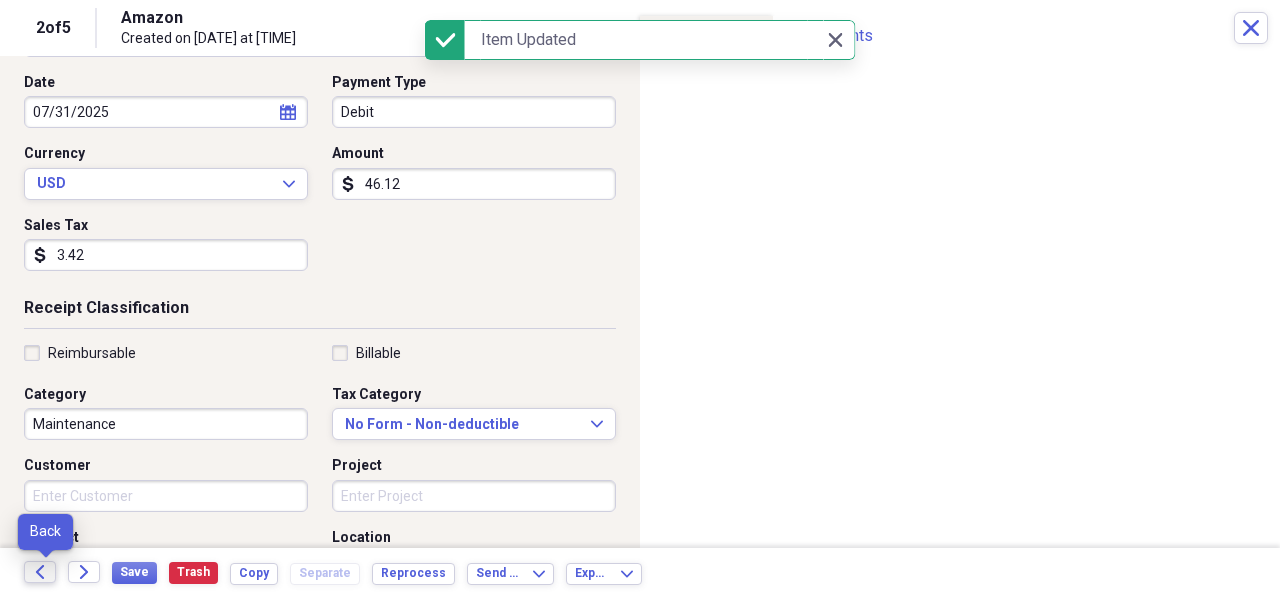 click on "Back" 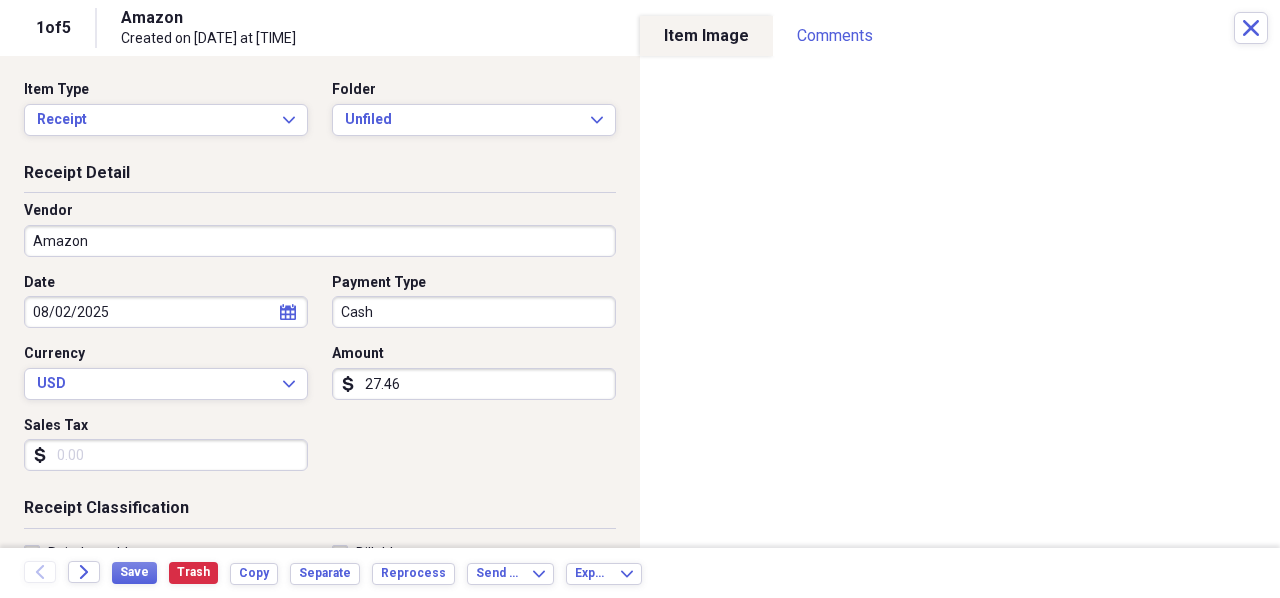click on "27.46" at bounding box center [474, 384] 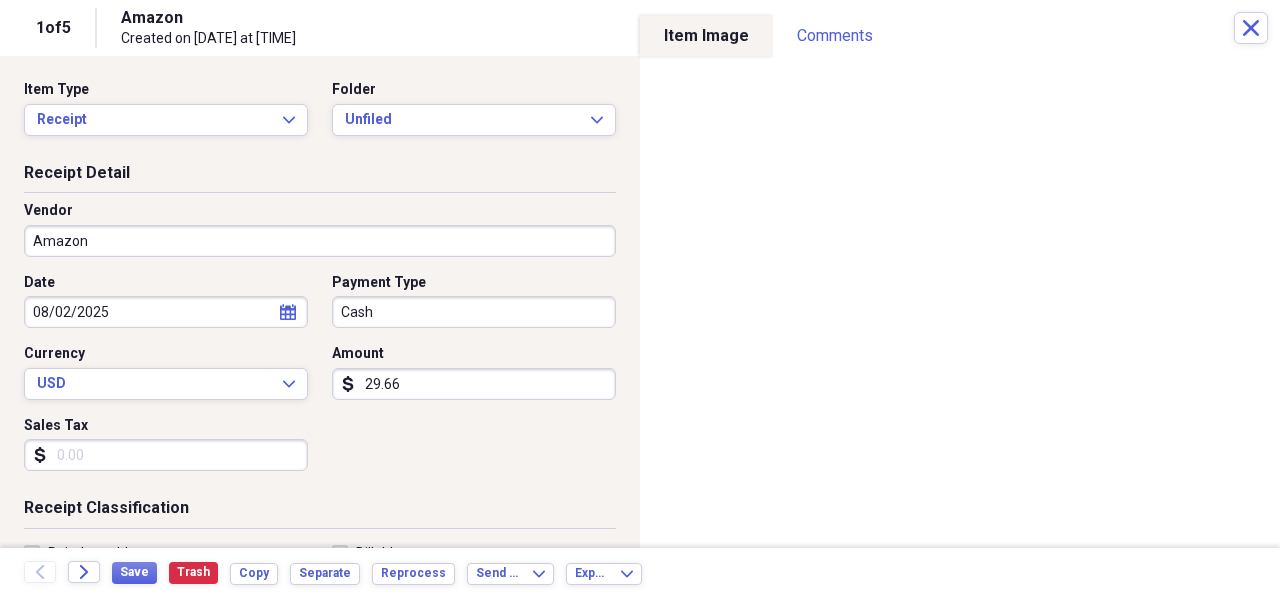 type on "29.66" 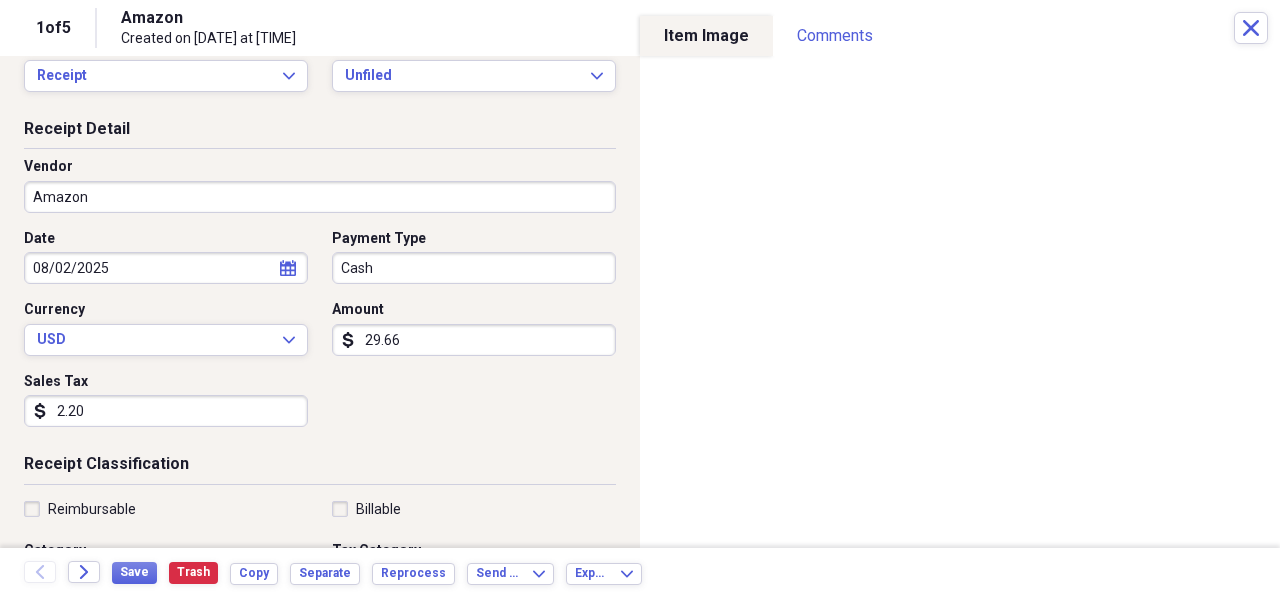 scroll, scrollTop: 0, scrollLeft: 0, axis: both 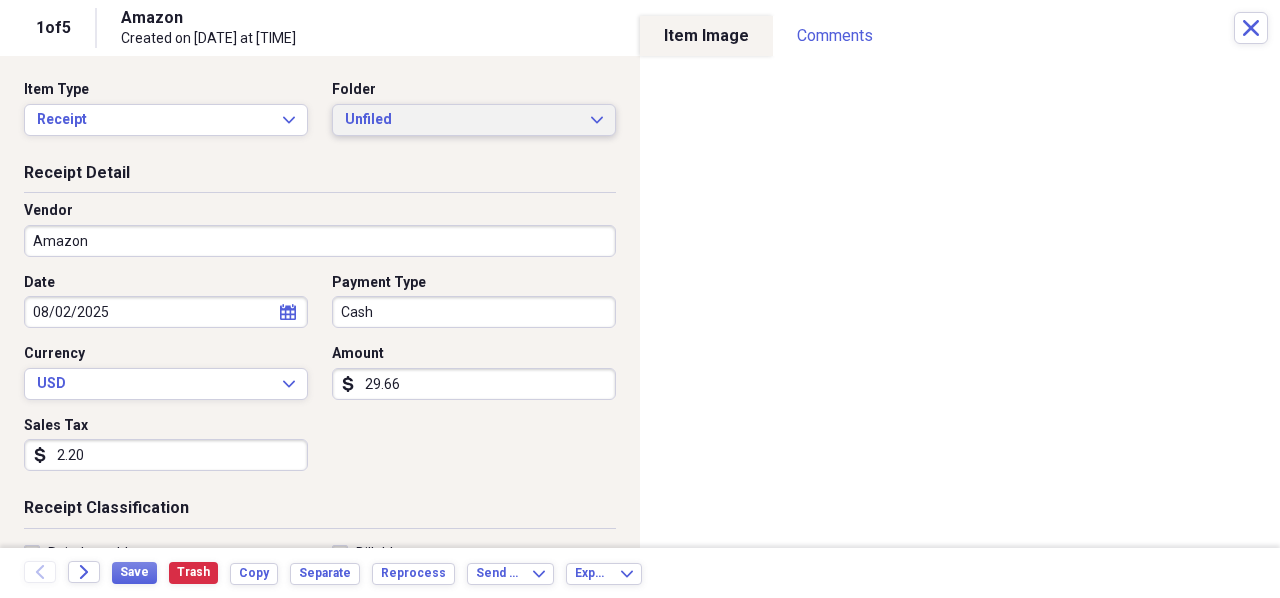 type on "2.20" 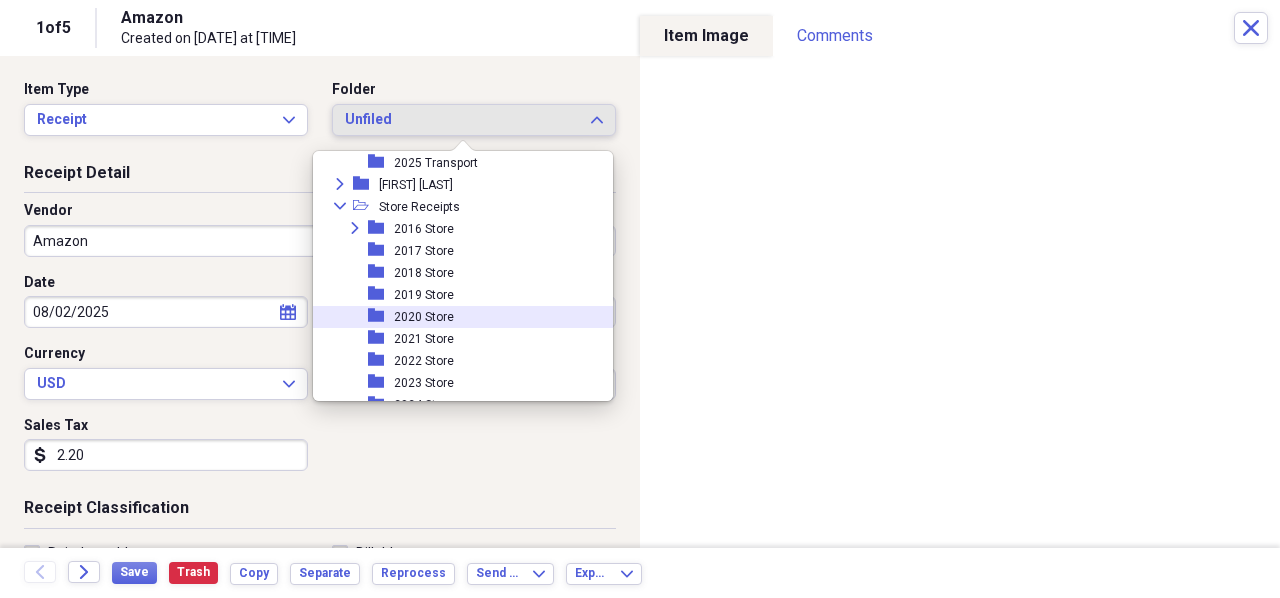 scroll, scrollTop: 359, scrollLeft: 0, axis: vertical 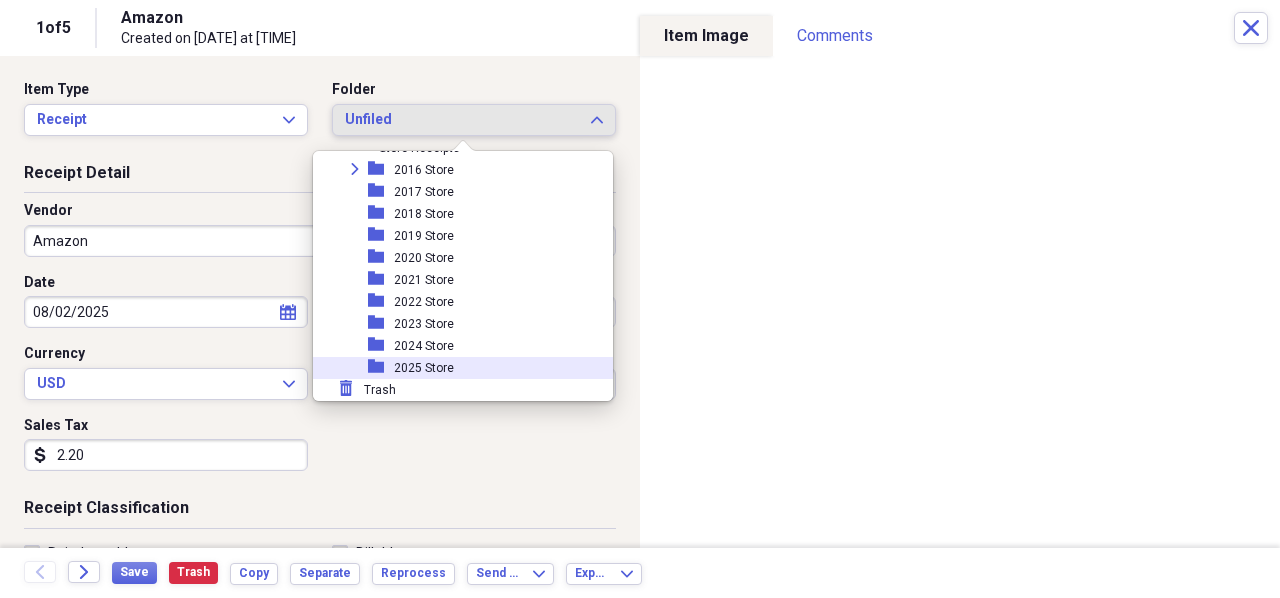 click on "2025 Store" at bounding box center [424, 368] 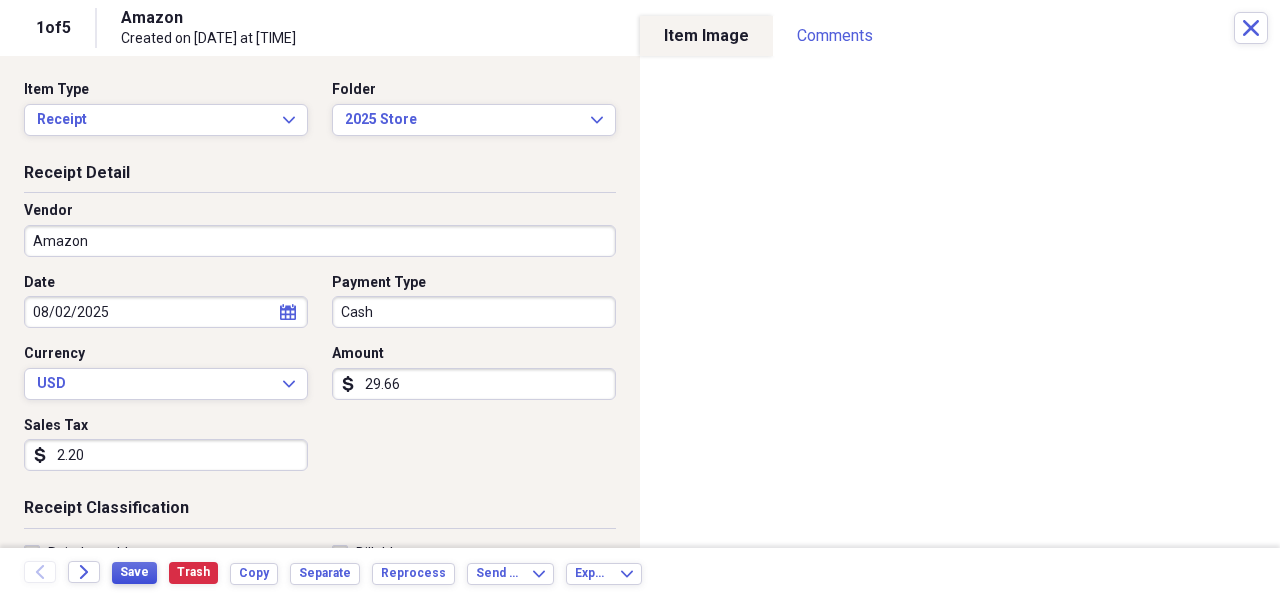 click on "Save" at bounding box center (134, 572) 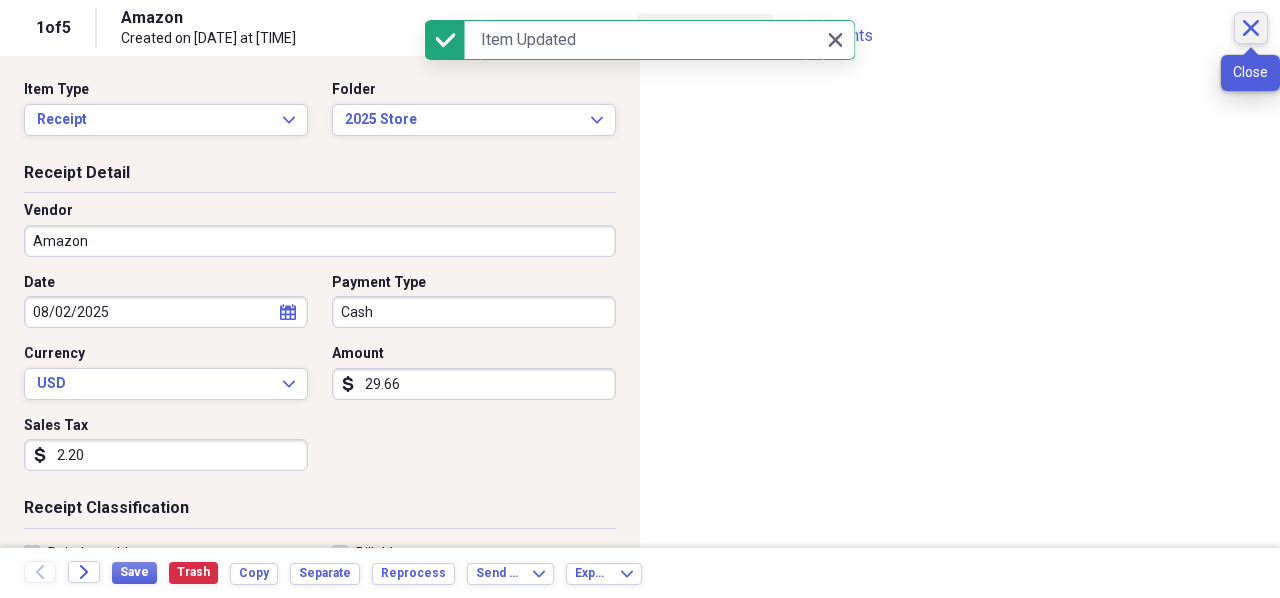 click on "Close" at bounding box center [1251, 28] 